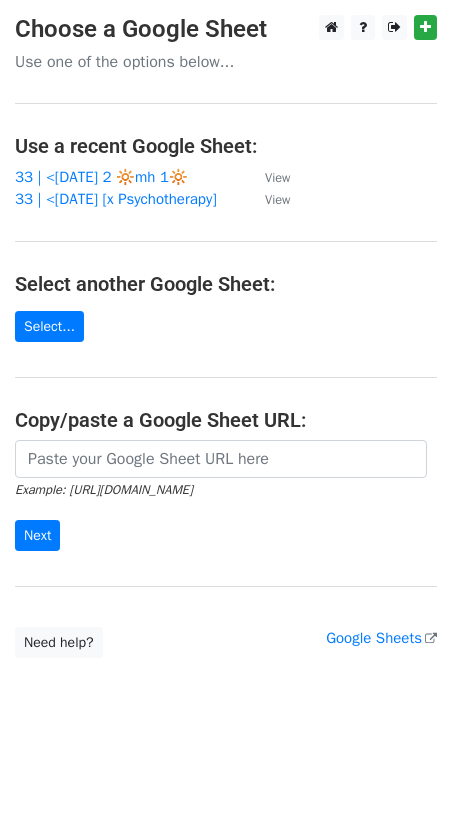 scroll, scrollTop: 0, scrollLeft: 0, axis: both 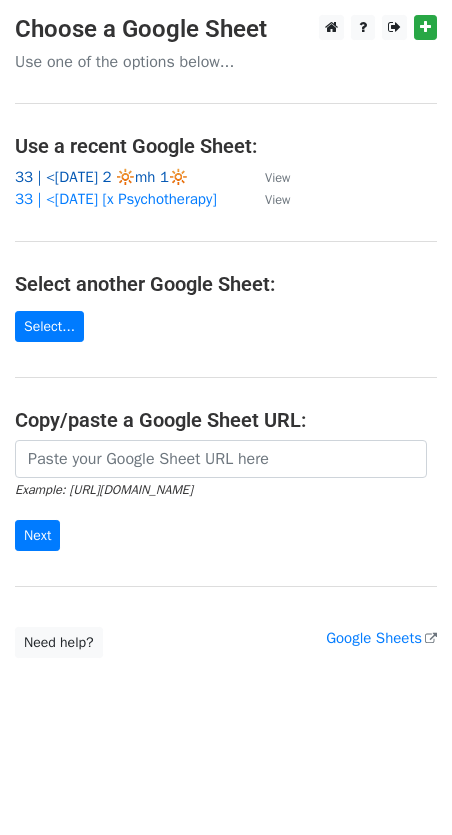 click on "33 | <[DATE] 2 🔆mh 1🔆" at bounding box center [101, 177] 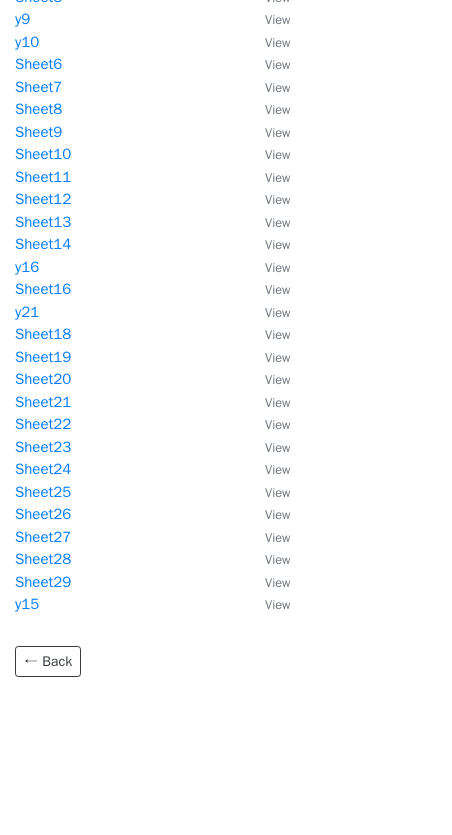 scroll, scrollTop: 153, scrollLeft: 0, axis: vertical 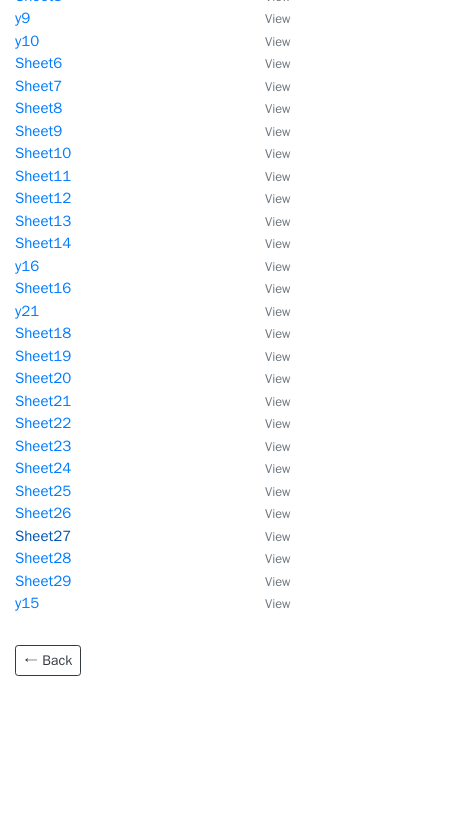 click on "Sheet27" at bounding box center (43, 536) 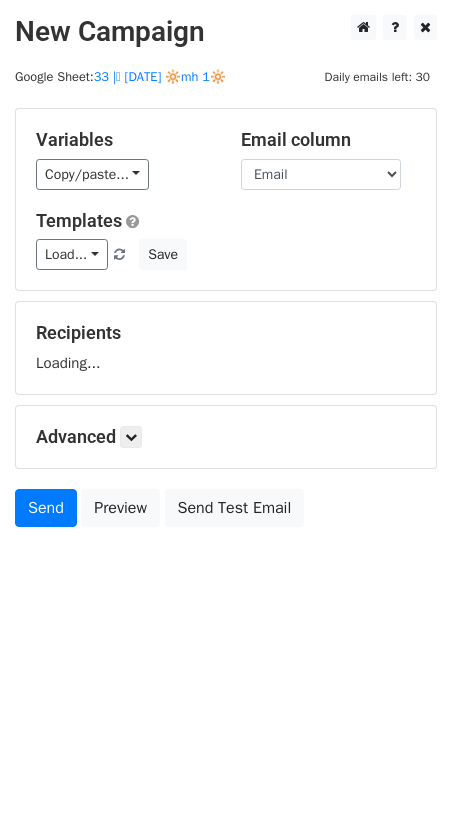 scroll, scrollTop: 0, scrollLeft: 0, axis: both 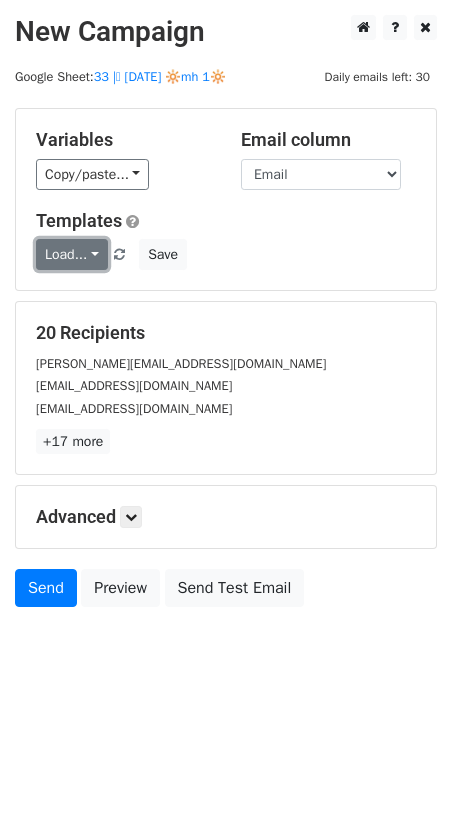 click on "Load..." at bounding box center [72, 254] 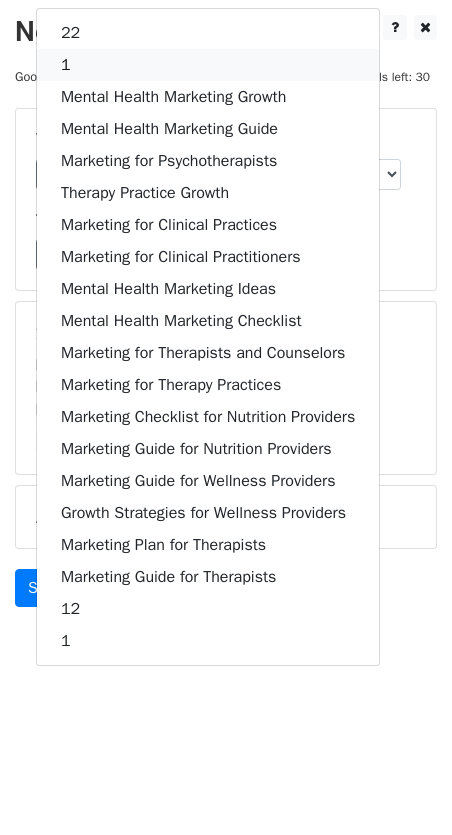 click on "1" at bounding box center [208, 65] 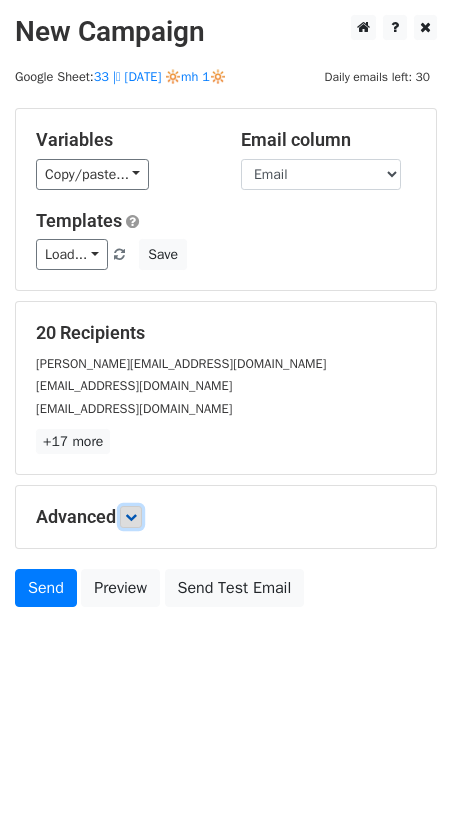 click at bounding box center (131, 517) 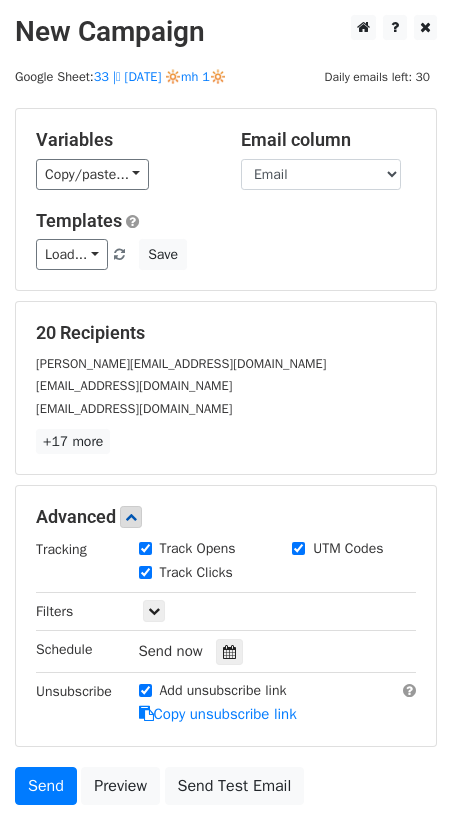 click on "Tracking
Track Opens
UTM Codes
Track Clicks
Filters
Only include spreadsheet rows that match the following filters:
Schedule
Send now
Unsubscribe
Add unsubscribe link
Copy unsubscribe link" at bounding box center (226, 632) 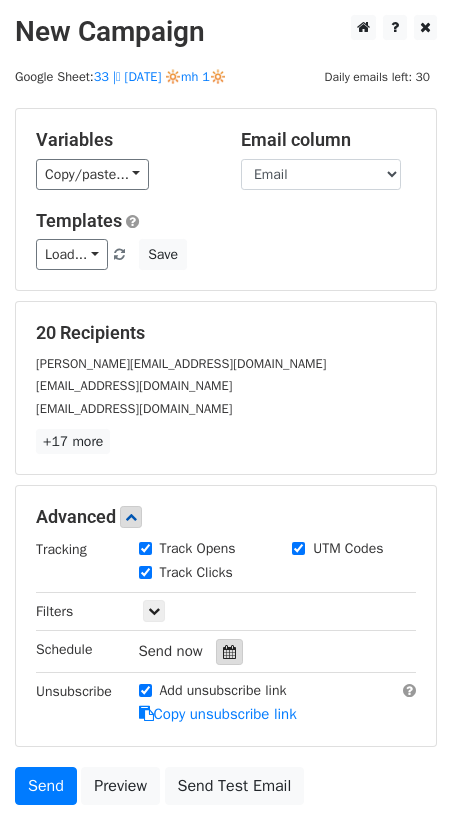 click at bounding box center (229, 652) 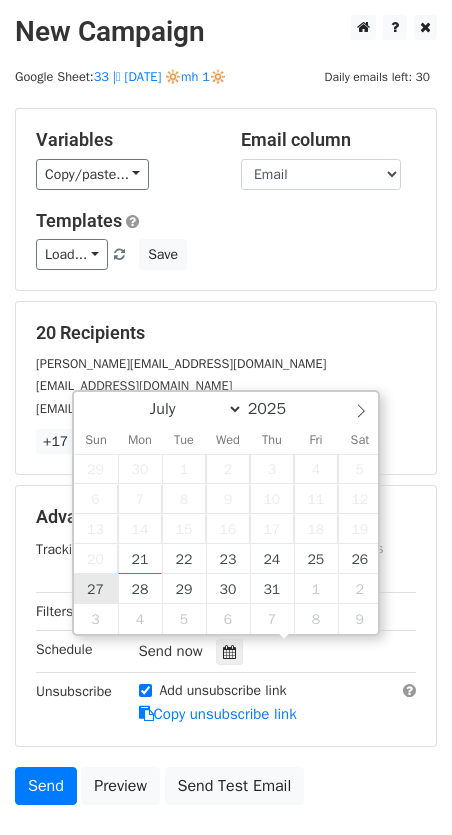 type on "2025-07-27 12:00" 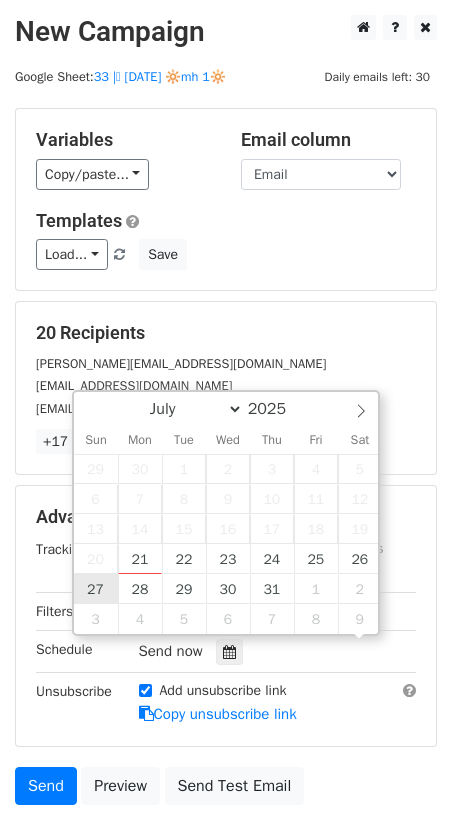 scroll, scrollTop: 0, scrollLeft: 0, axis: both 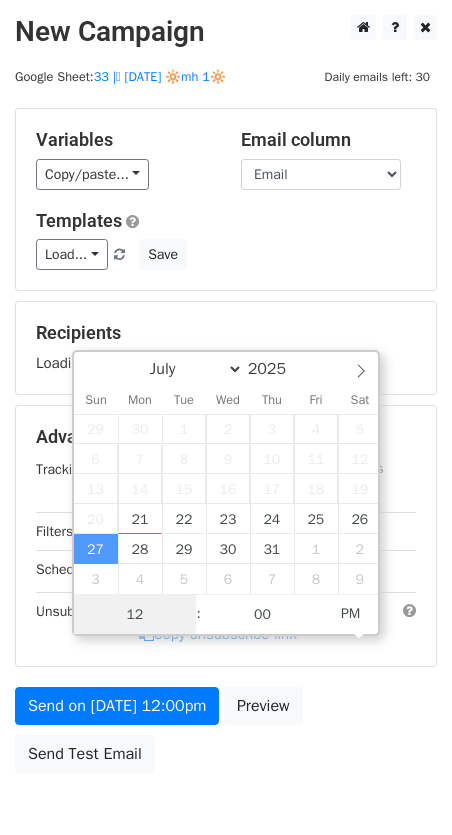 type on "1" 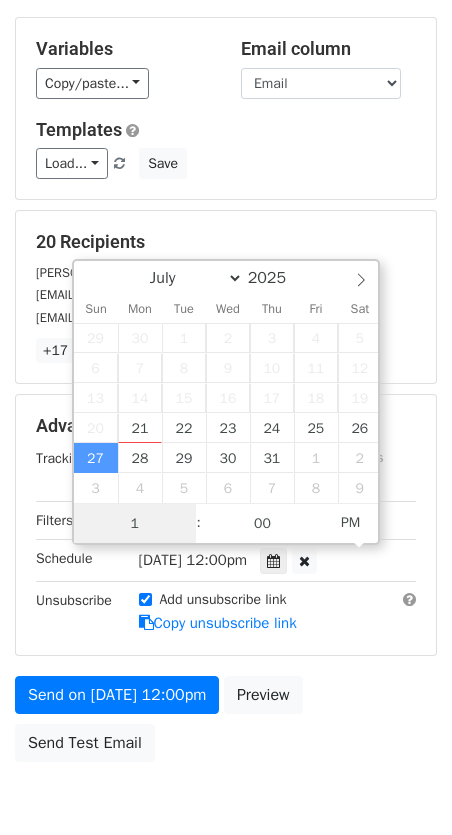 scroll, scrollTop: 92, scrollLeft: 0, axis: vertical 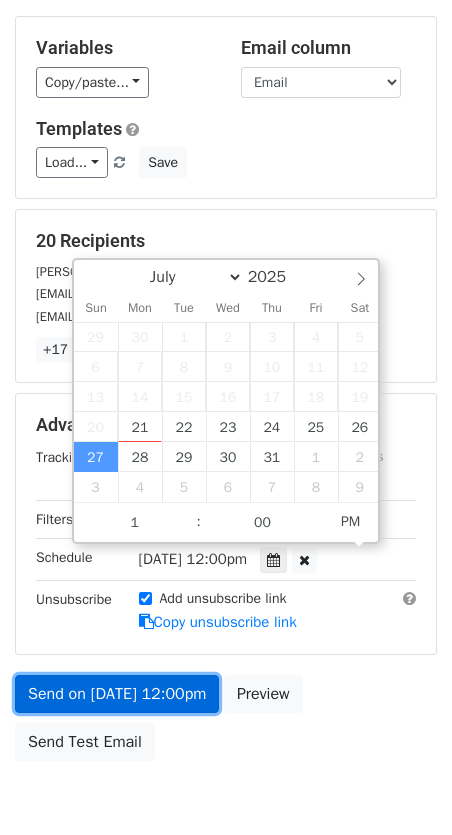 type on "2025-07-27 13:00" 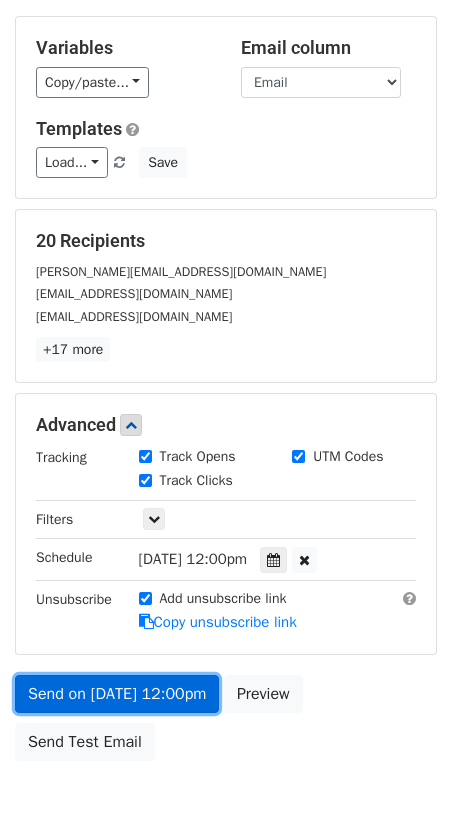 click on "Send on Jul 27 at 12:00pm" at bounding box center [117, 694] 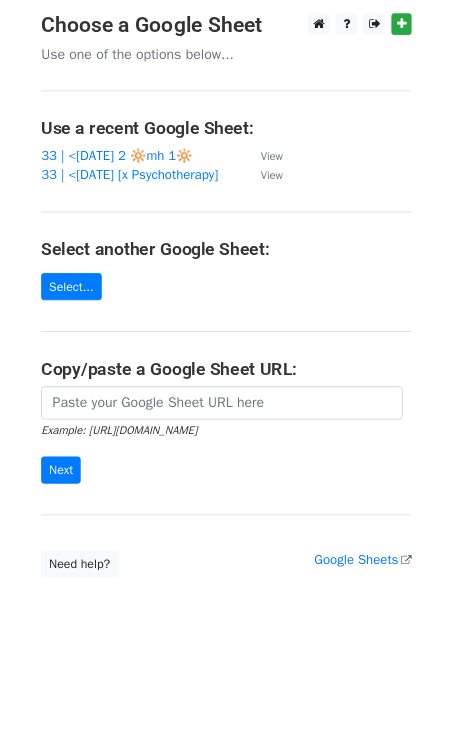 scroll, scrollTop: 0, scrollLeft: 0, axis: both 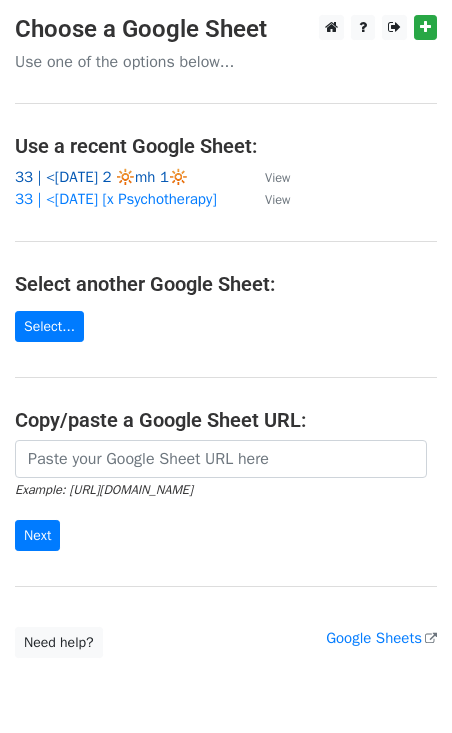 click on "33 | <3 JULY 2 🔆mh 1🔆" at bounding box center [101, 177] 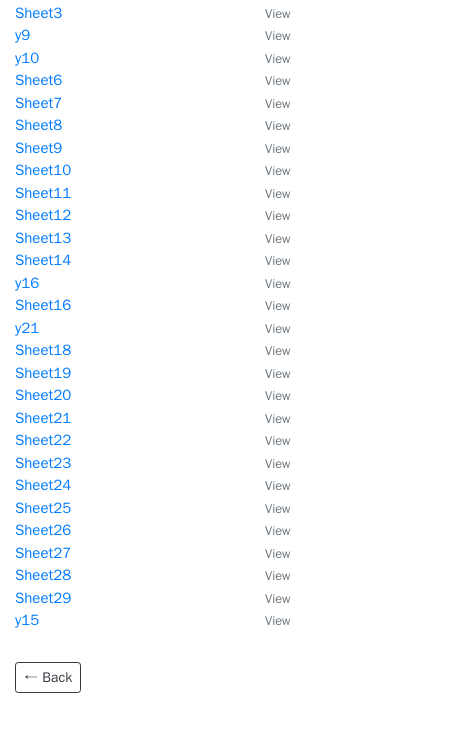 scroll, scrollTop: 139, scrollLeft: 0, axis: vertical 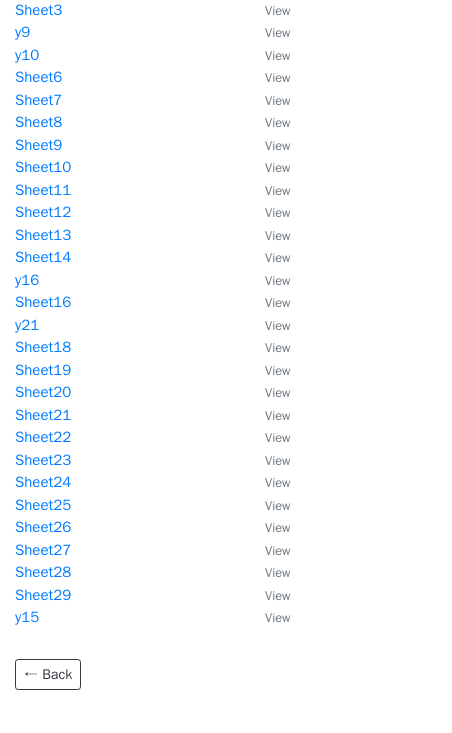 click on "Sheet27" at bounding box center (130, 550) 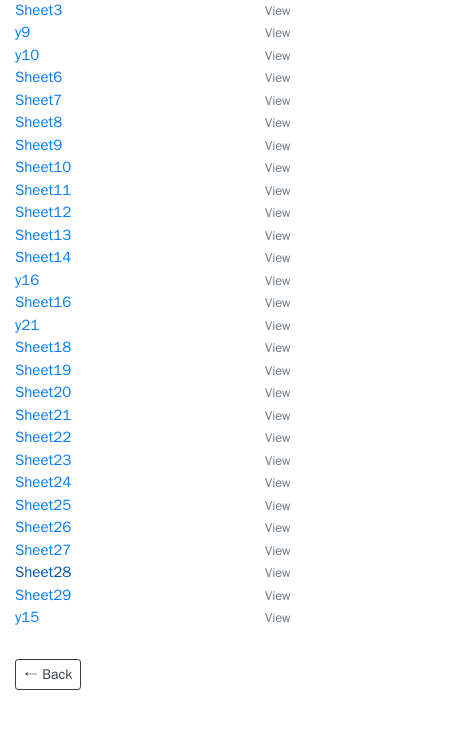 click on "Sheet28" at bounding box center (43, 572) 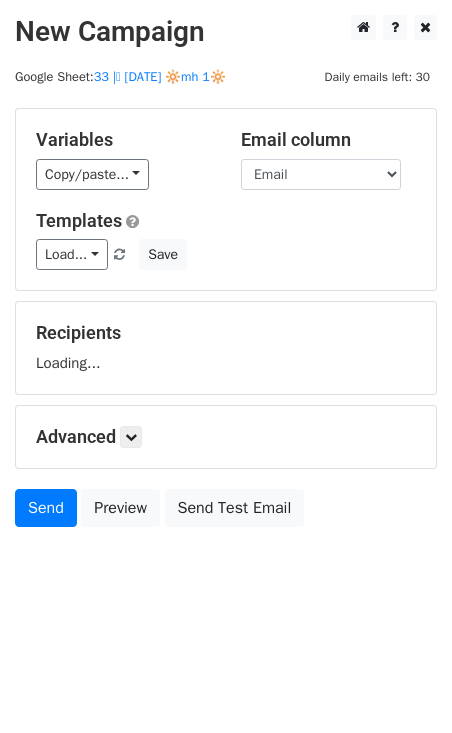scroll, scrollTop: 0, scrollLeft: 0, axis: both 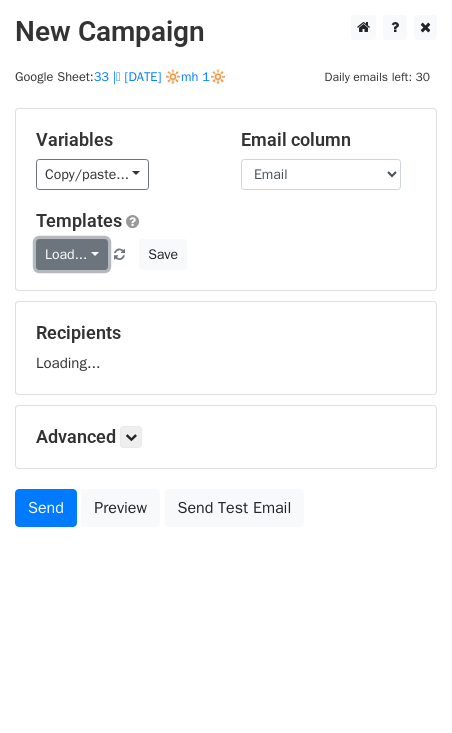 click on "Load..." at bounding box center [72, 254] 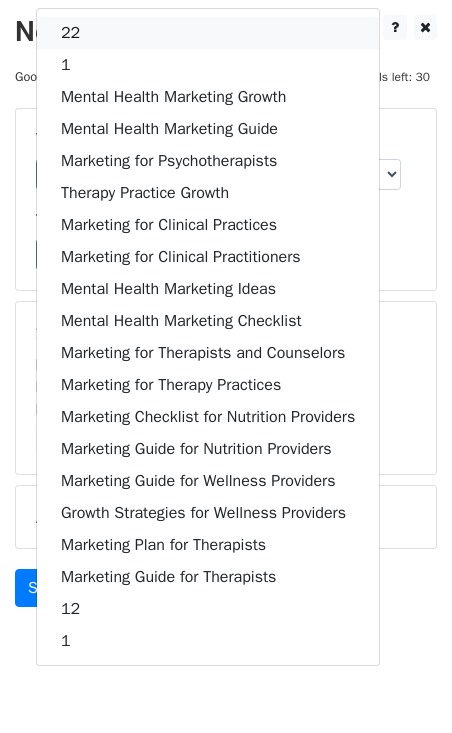 click on "22" at bounding box center (208, 33) 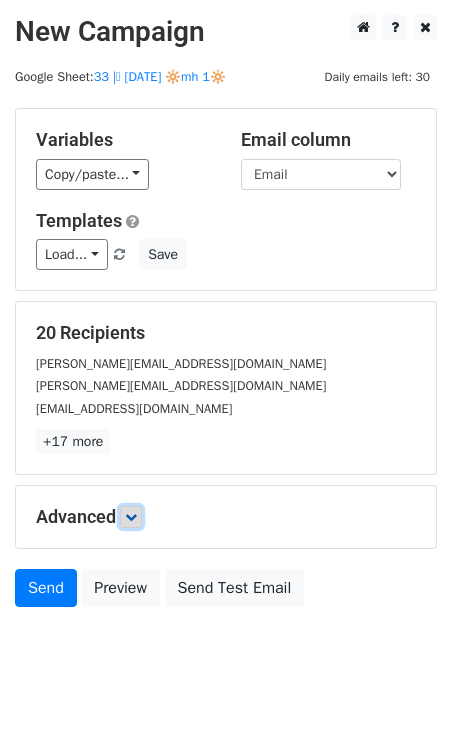 click at bounding box center (131, 517) 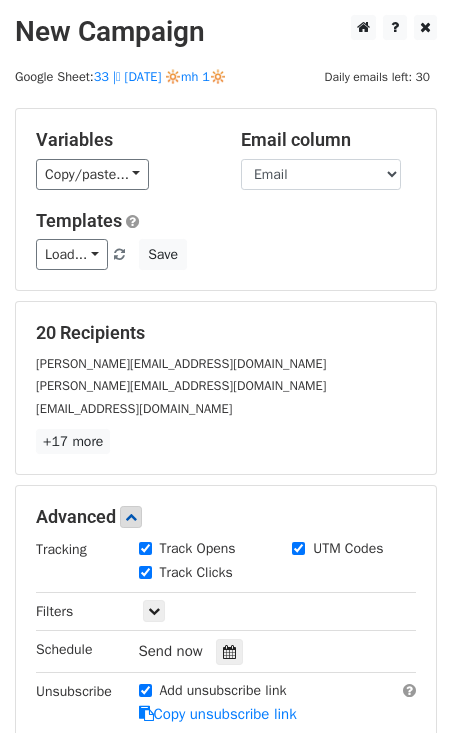 click on "Tracking
Track Opens
UTM Codes
Track Clicks
Filters
Only include spreadsheet rows that match the following filters:
Schedule
Send now
Unsubscribe
Add unsubscribe link
Copy unsubscribe link" at bounding box center [226, 632] 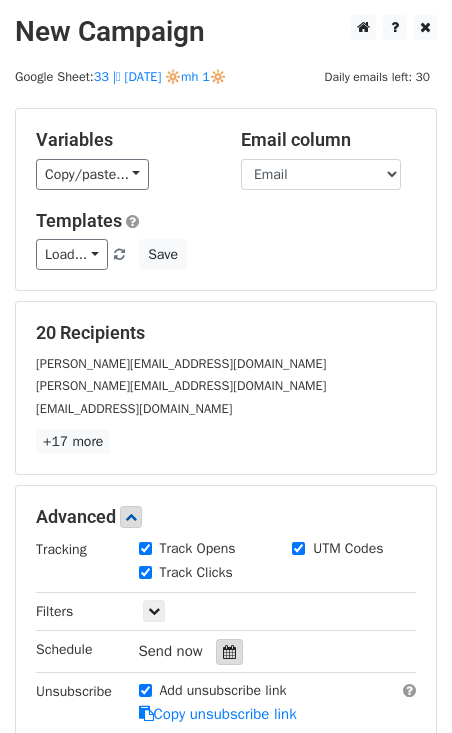 click at bounding box center [229, 652] 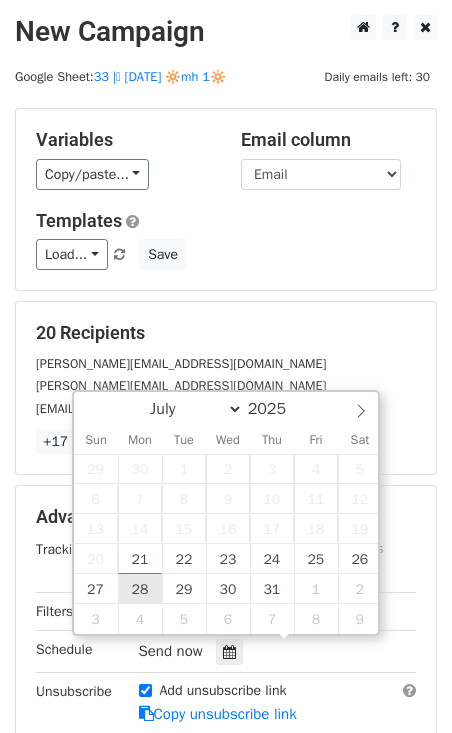 type on "2025-07-28 12:00" 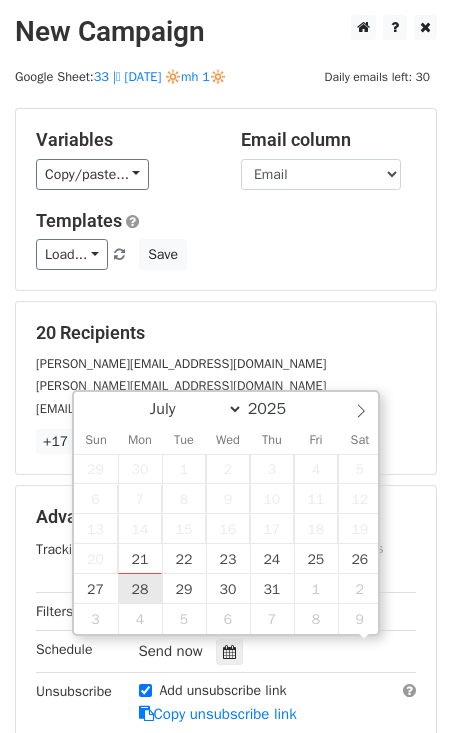 scroll, scrollTop: 0, scrollLeft: 0, axis: both 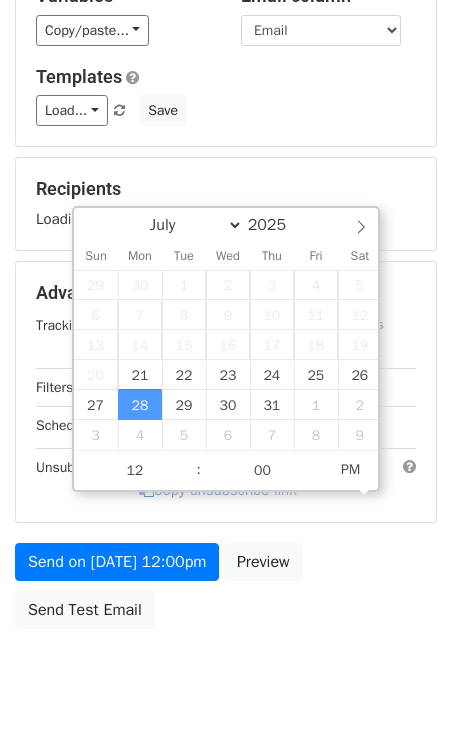 click on "Variables
Copy/paste...
{{Name}}
{{Email}}
Email column
Name
Email
Templates
Load...
22
1
Mental Health Marketing Growth
Mental Health Marketing Guide
Marketing for Psychotherapists
Therapy Practice Growth
Marketing for Clinical Practices
Marketing for Clinical Practitioners
Mental Health Marketing Ideas
Mental Health Marketing Checklist
Marketing for Therapists and Counselors
Marketing for Therapy Practices
Marketing Checklist for Nutrition Providers
Marketing Guide for Nutrition Providers
Marketing Guide for Wellness Providers
Growth Strategies for Wellness Providers
Marketing Plan for Therapists
Marketing Guide for Therapists
12
1
Save
Recipients Loading...
Advanced
Tracking
Track Opens
UTM Codes
Track Clicks
Filters
Schedule
2025-07-28 12:00" at bounding box center (226, 301) 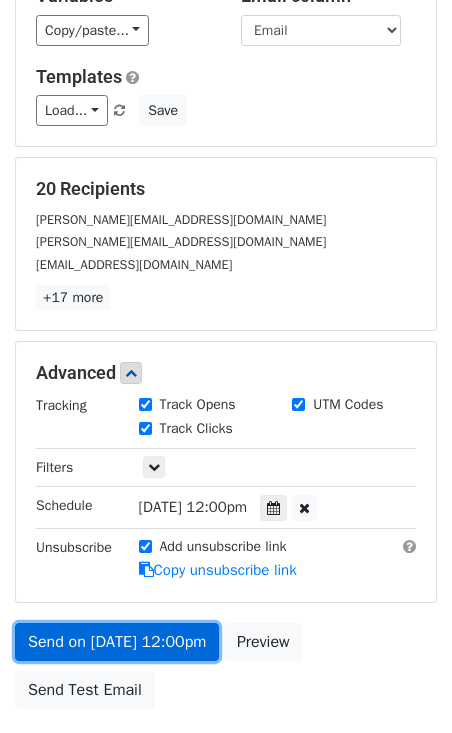 drag, startPoint x: 140, startPoint y: 635, endPoint x: 3, endPoint y: 569, distance: 152.06906 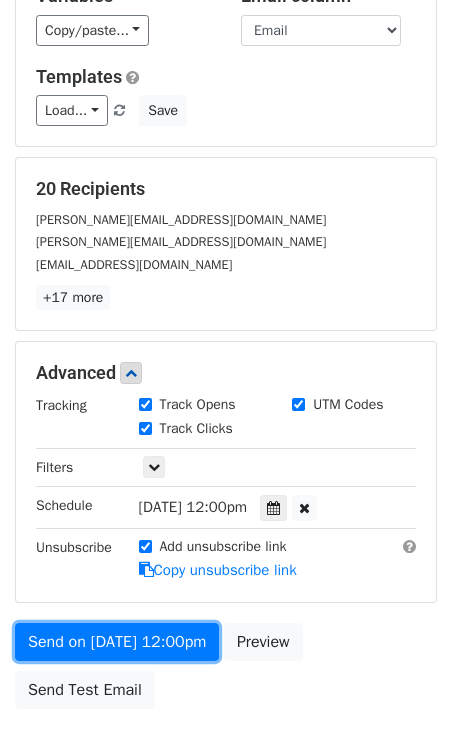 click on "Send on Jul 28 at 12:00pm" at bounding box center [117, 642] 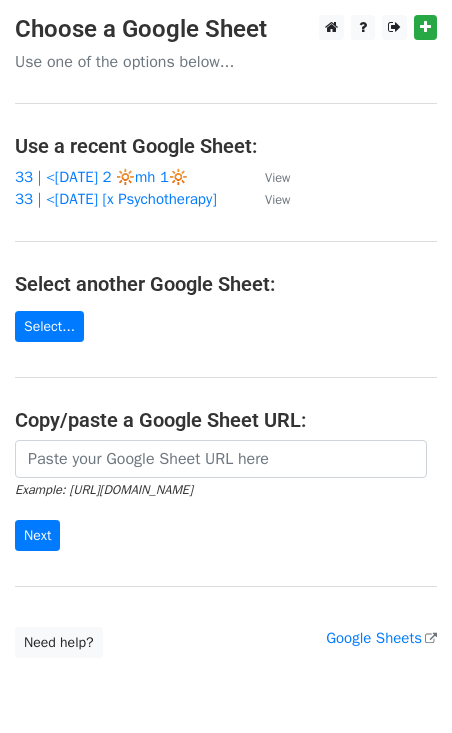 scroll, scrollTop: 0, scrollLeft: 0, axis: both 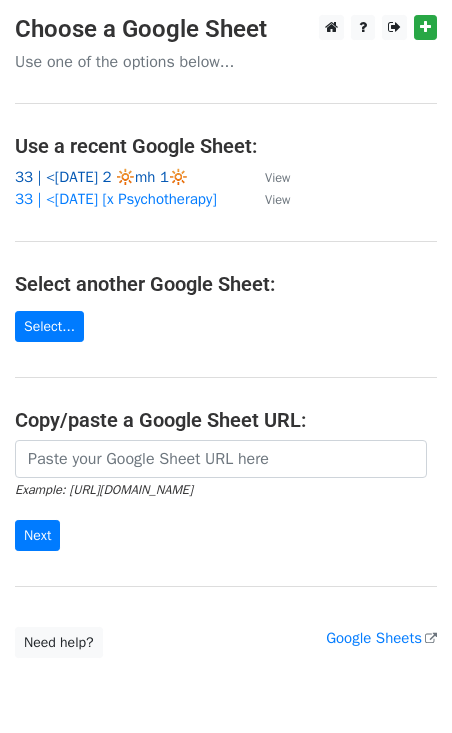 click on "33 | <[DATE] 2 🔆mh 1🔆" at bounding box center [101, 177] 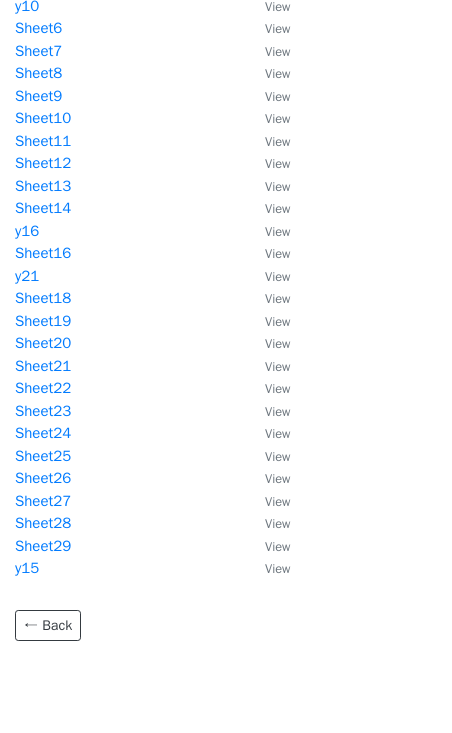 scroll, scrollTop: 256, scrollLeft: 0, axis: vertical 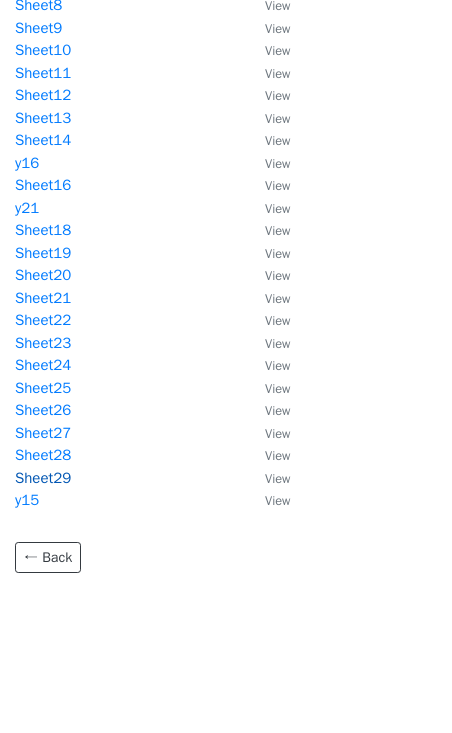 click on "Sheet29" at bounding box center (43, 478) 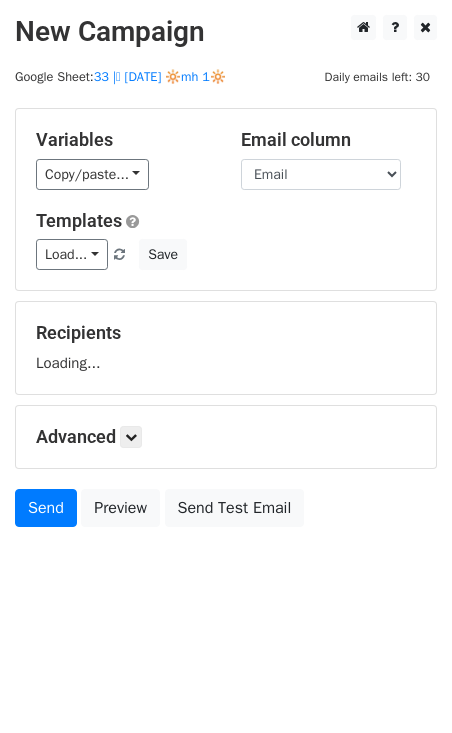 scroll, scrollTop: 0, scrollLeft: 0, axis: both 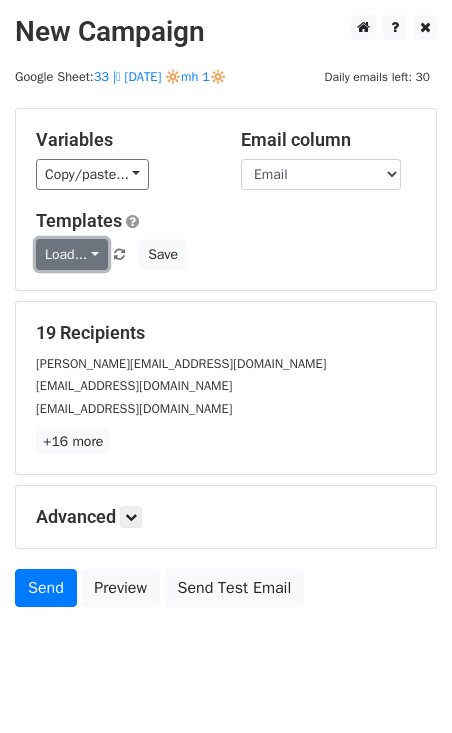 click on "Load..." at bounding box center [72, 254] 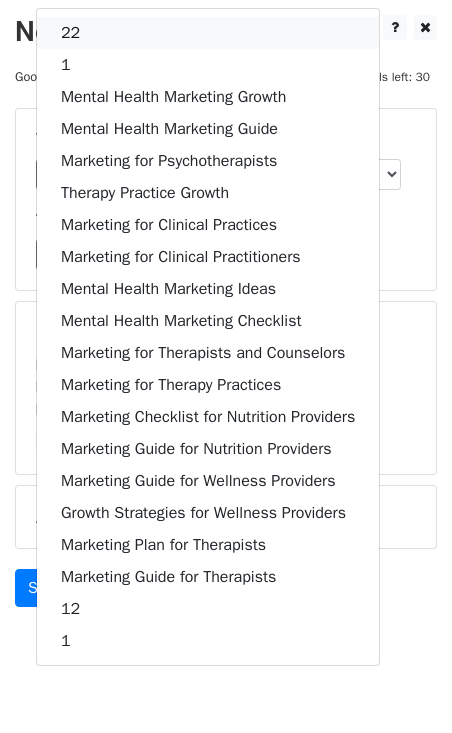 click on "22" at bounding box center [208, 33] 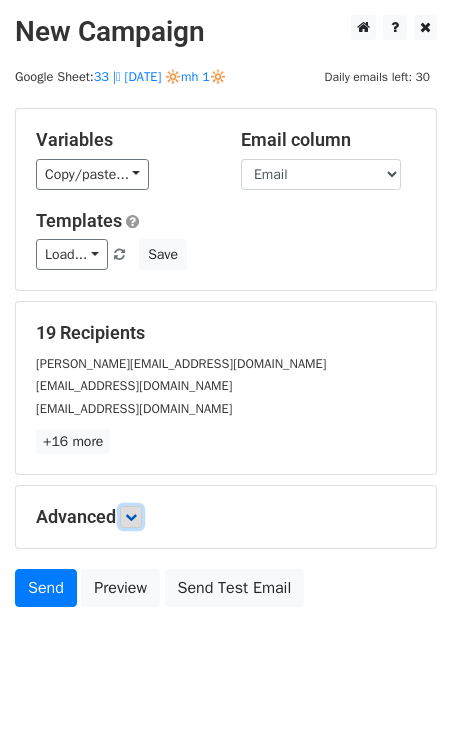 click at bounding box center (131, 517) 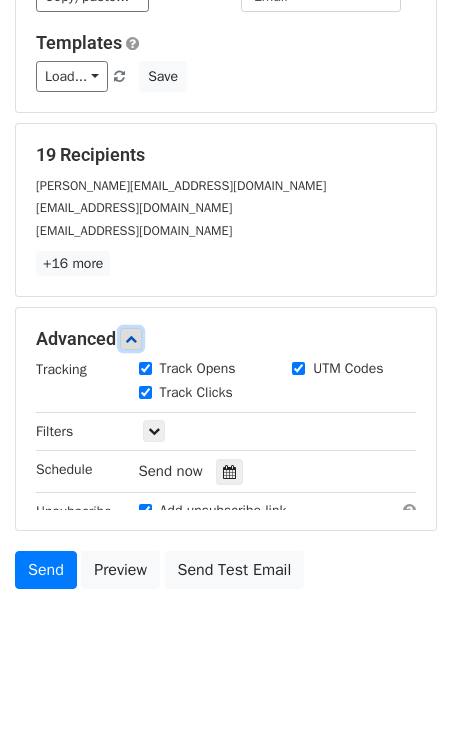 scroll, scrollTop: 236, scrollLeft: 0, axis: vertical 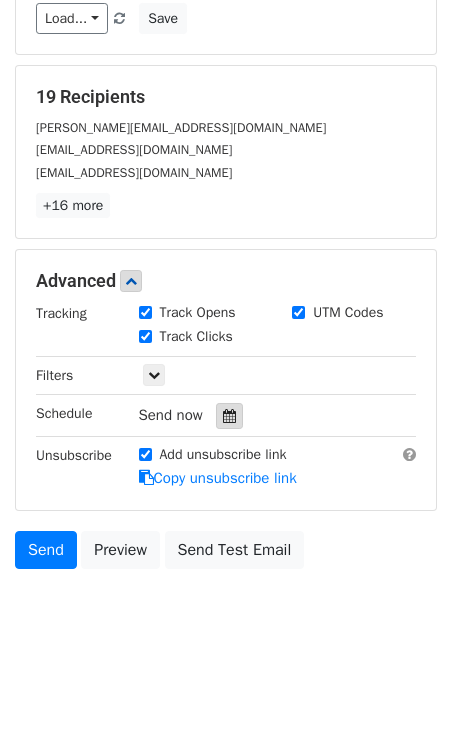 click at bounding box center (229, 416) 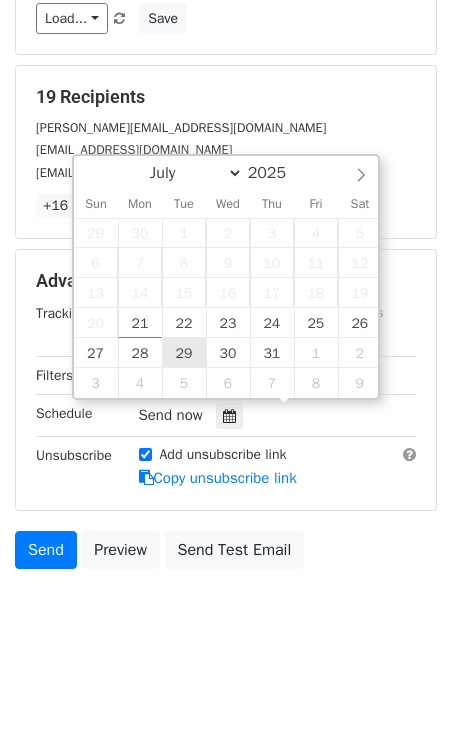 type on "2025-07-29 12:00" 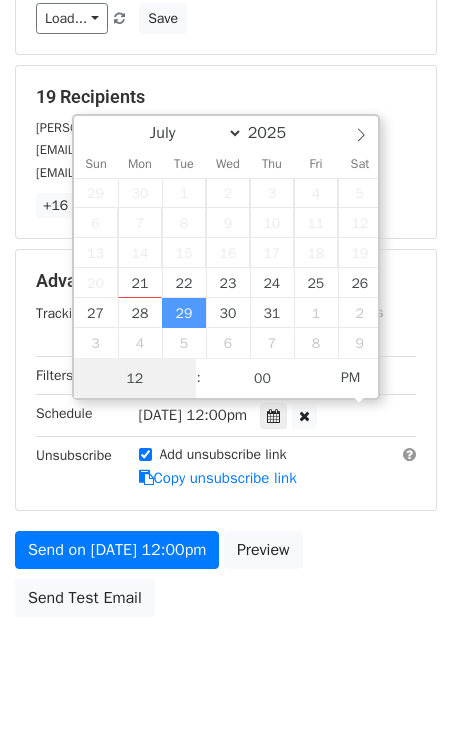 scroll, scrollTop: 0, scrollLeft: 0, axis: both 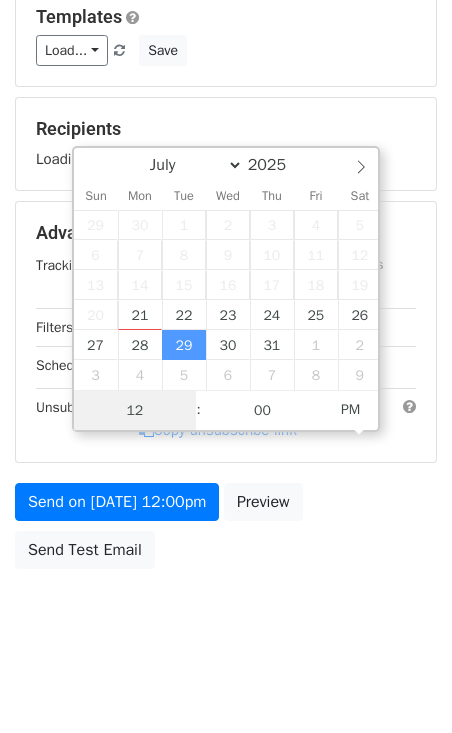 type on "3" 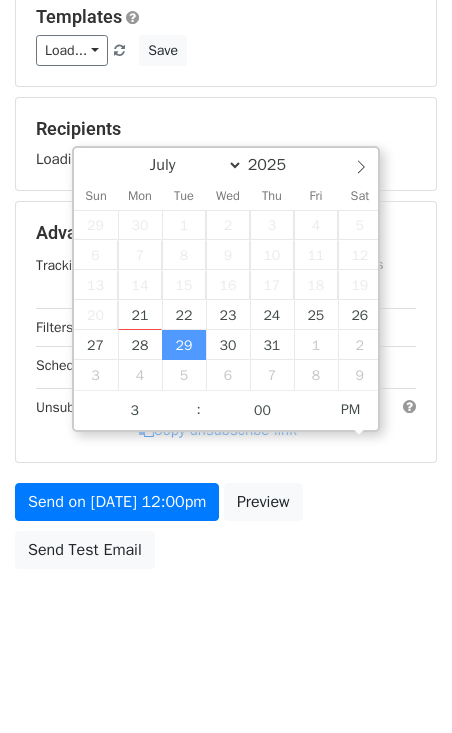 type on "2025-07-29 15:00" 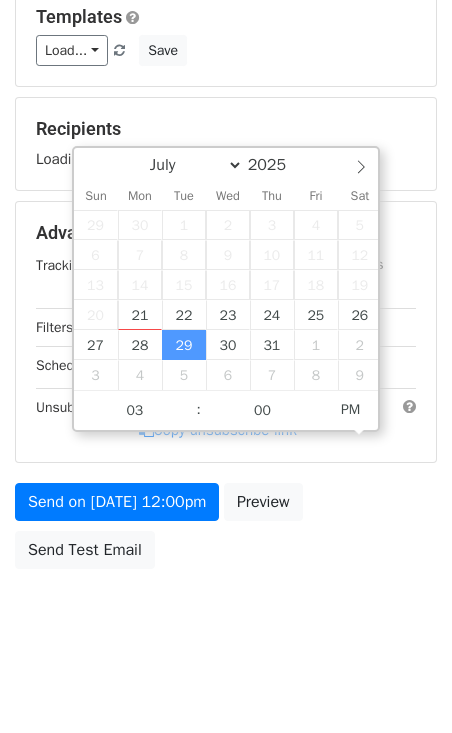 click on "Variables
Copy/paste...
{{Name}}
{{Email}}
Email column
Name
Email
Templates
Load...
22
1
Mental Health Marketing Growth
Mental Health Marketing Guide
Marketing for Psychotherapists
Therapy Practice Growth
Marketing for Clinical Practices
Marketing for Clinical Practitioners
Mental Health Marketing Ideas
Mental Health Marketing Checklist
Marketing for Therapists and Counselors
Marketing for Therapy Practices
Marketing Checklist for Nutrition Providers
Marketing Guide for Nutrition Providers
Marketing Guide for Wellness Providers
Growth Strategies for Wellness Providers
Marketing Plan for Therapists
Marketing Guide for Therapists
12
1
Save
Recipients Loading...
Advanced
Tracking
Track Opens
UTM Codes
Track Clicks
Filters
Schedule
2025-07-29 15:00" at bounding box center (226, 241) 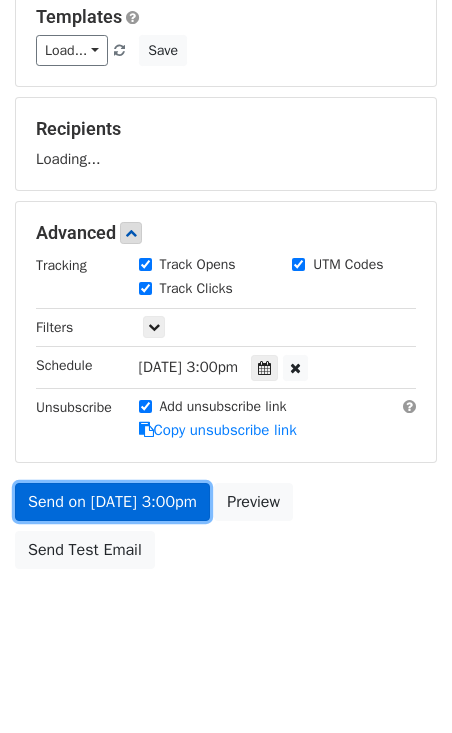 click on "Send on Jul 29 at 3:00pm" at bounding box center (112, 502) 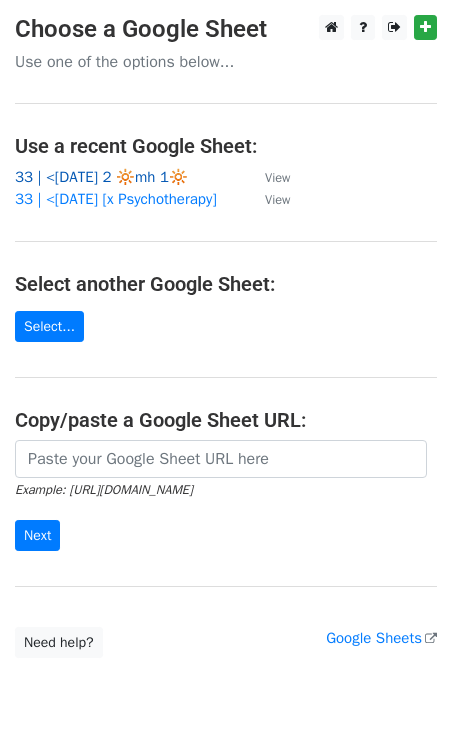 scroll, scrollTop: 0, scrollLeft: 0, axis: both 